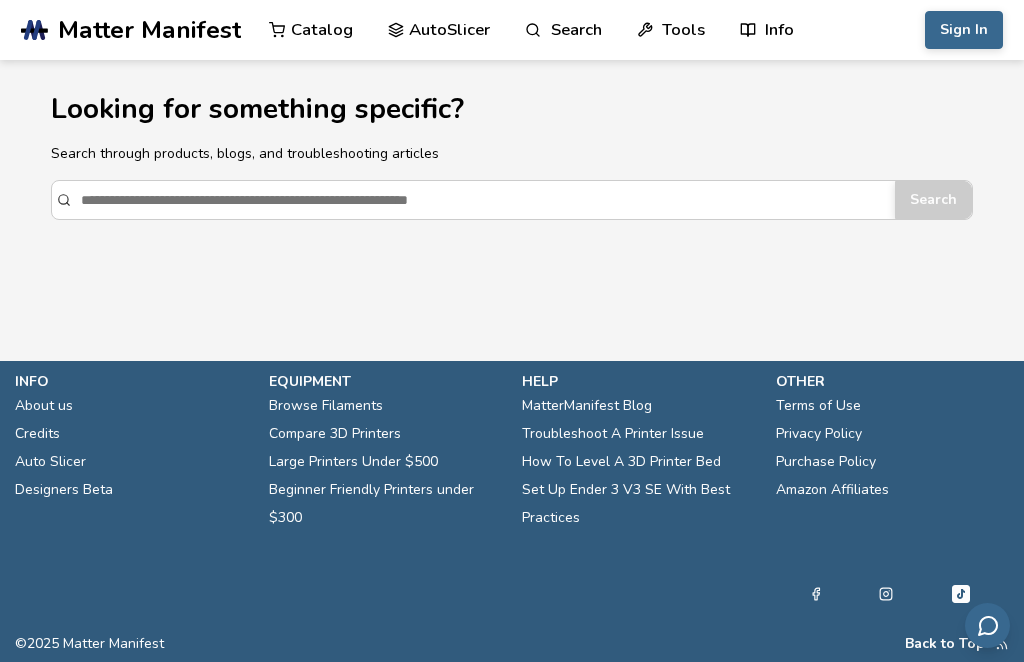 scroll, scrollTop: 0, scrollLeft: 0, axis: both 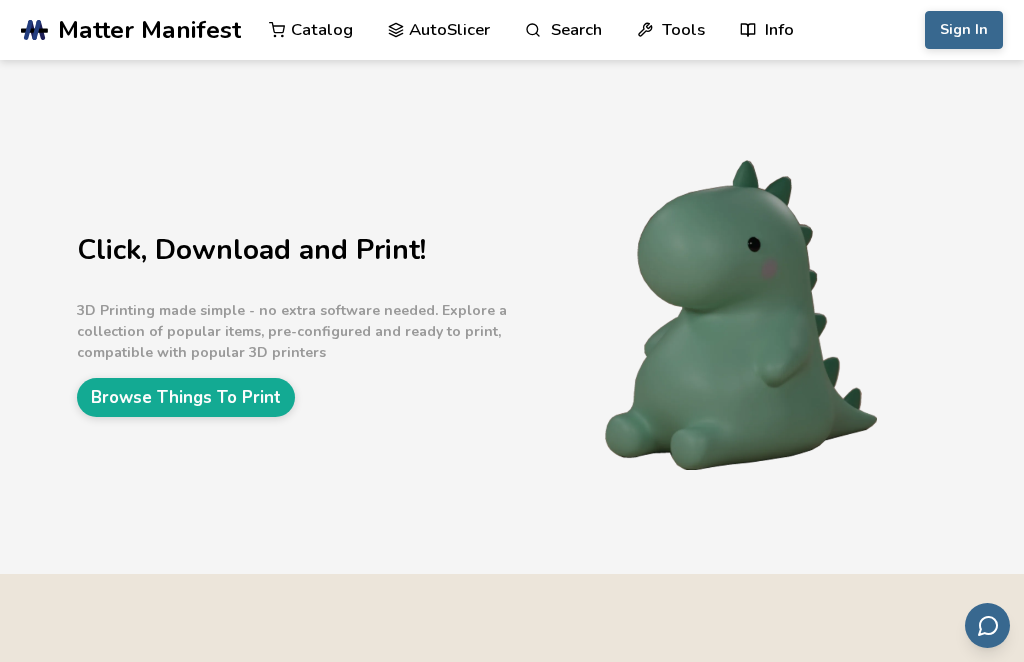click on "Browse Things To Print" at bounding box center [186, 397] 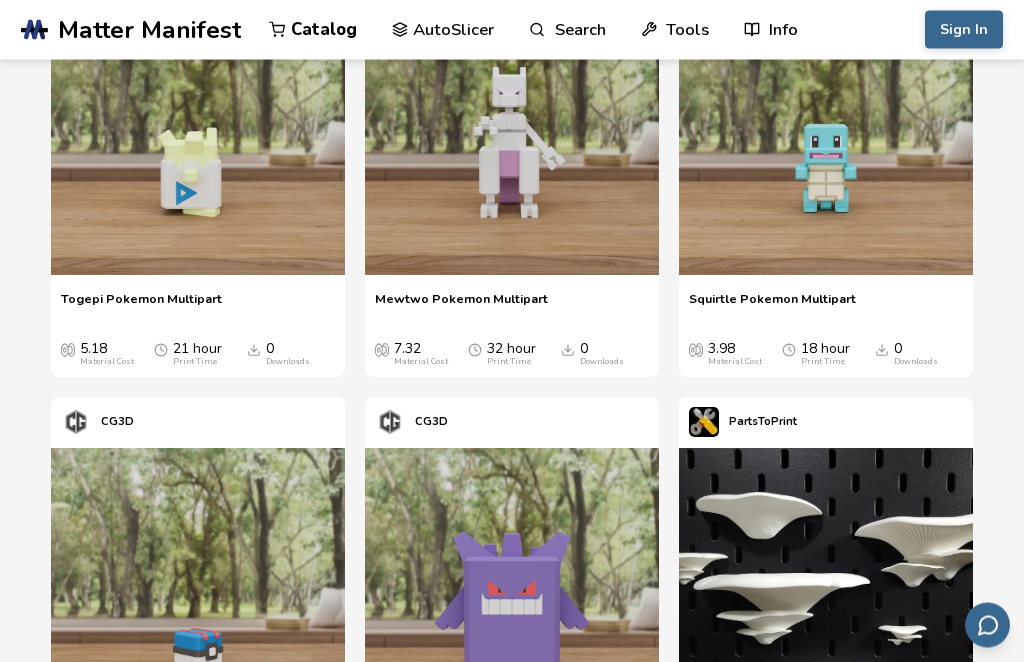 scroll, scrollTop: 2616, scrollLeft: 0, axis: vertical 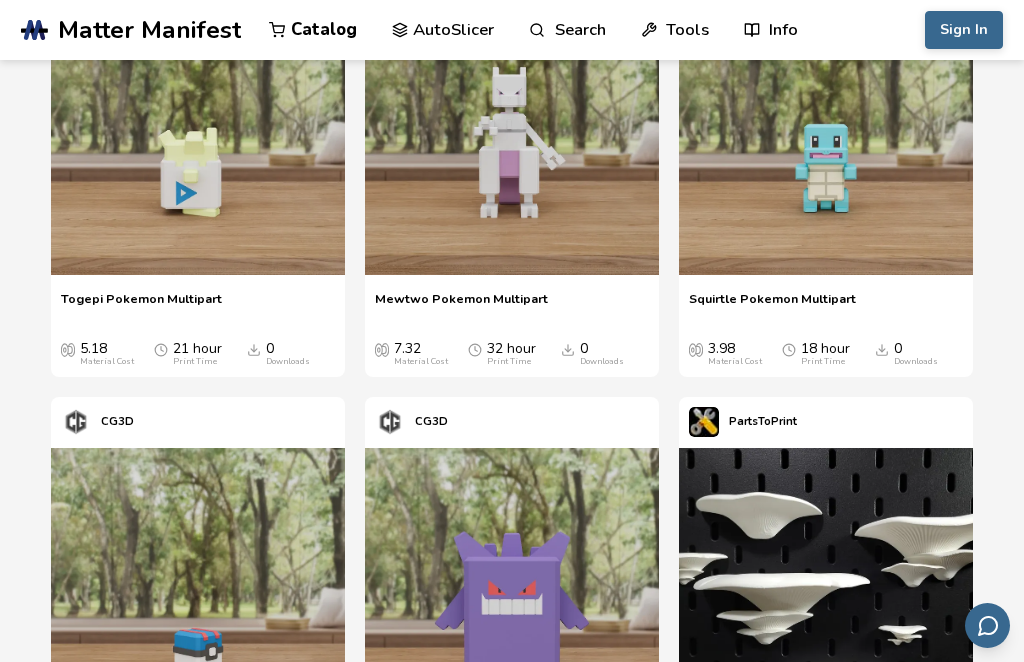 click on "Search" at bounding box center (567, 30) 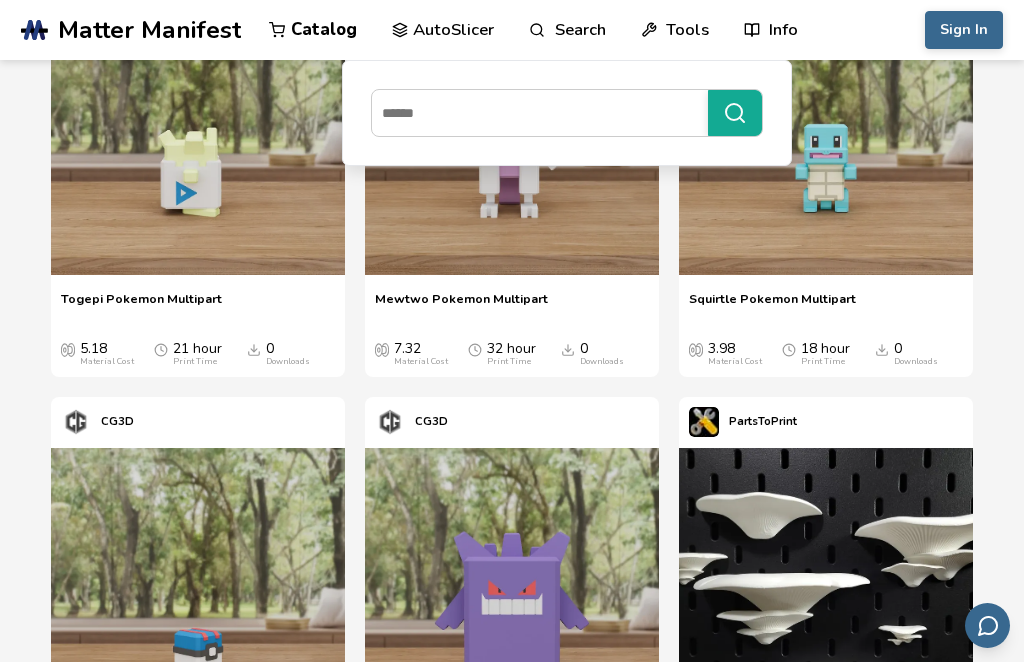 click at bounding box center (535, 113) 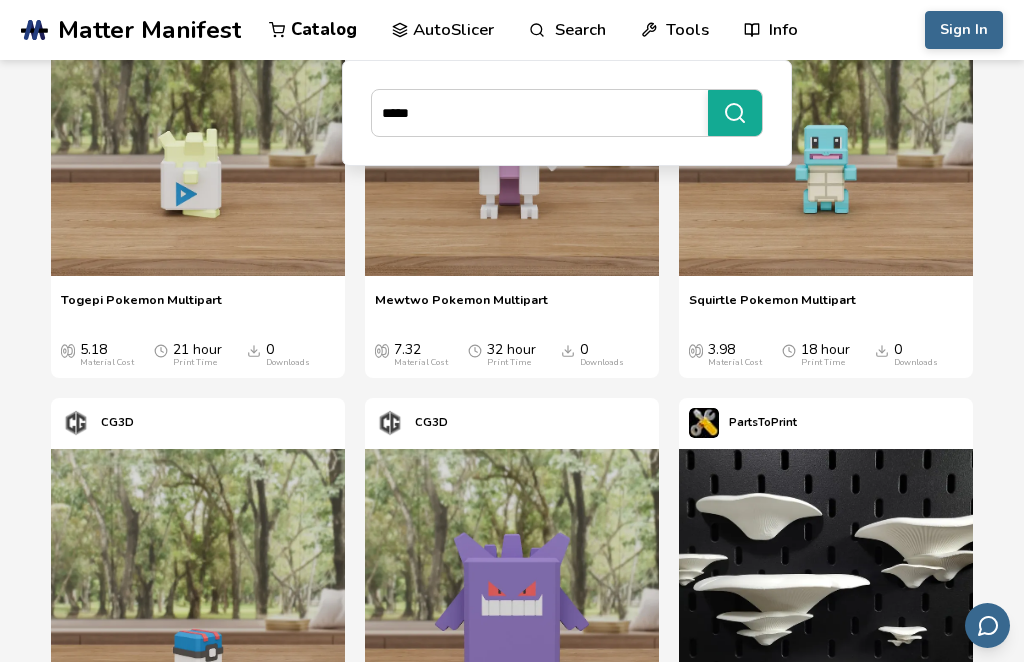 type on "*****" 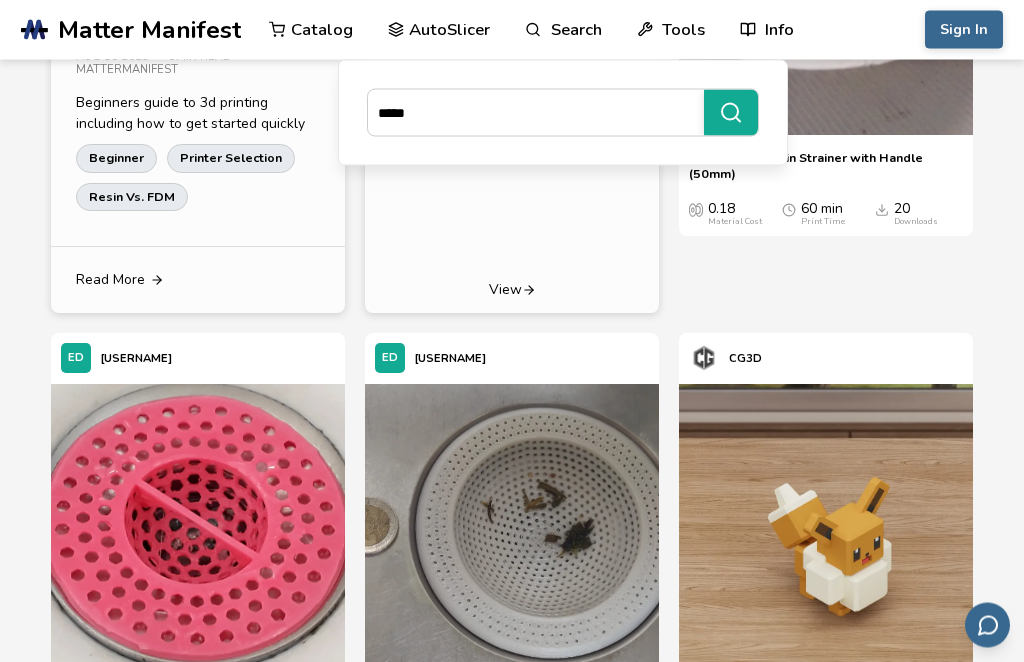 scroll, scrollTop: 458, scrollLeft: 0, axis: vertical 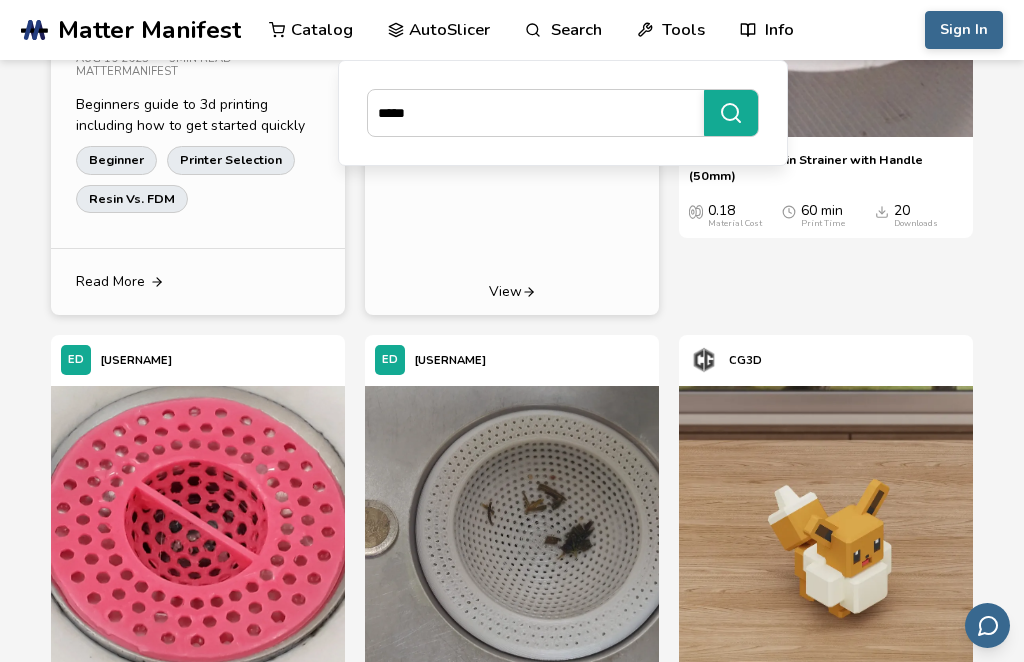 click on "Catalog" at bounding box center [311, 30] 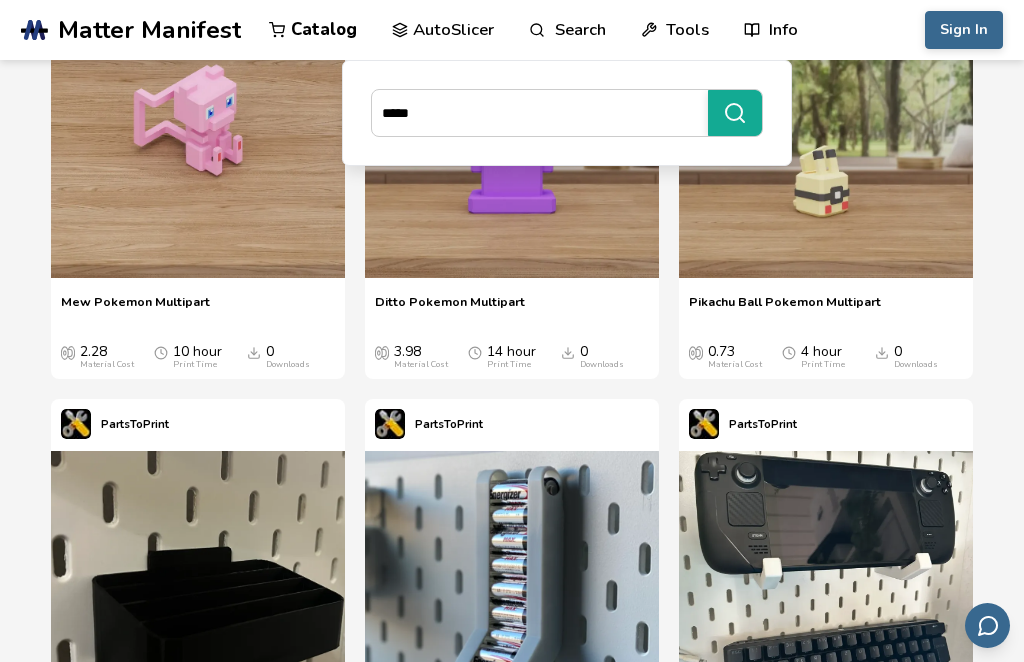 scroll, scrollTop: 5396, scrollLeft: 0, axis: vertical 